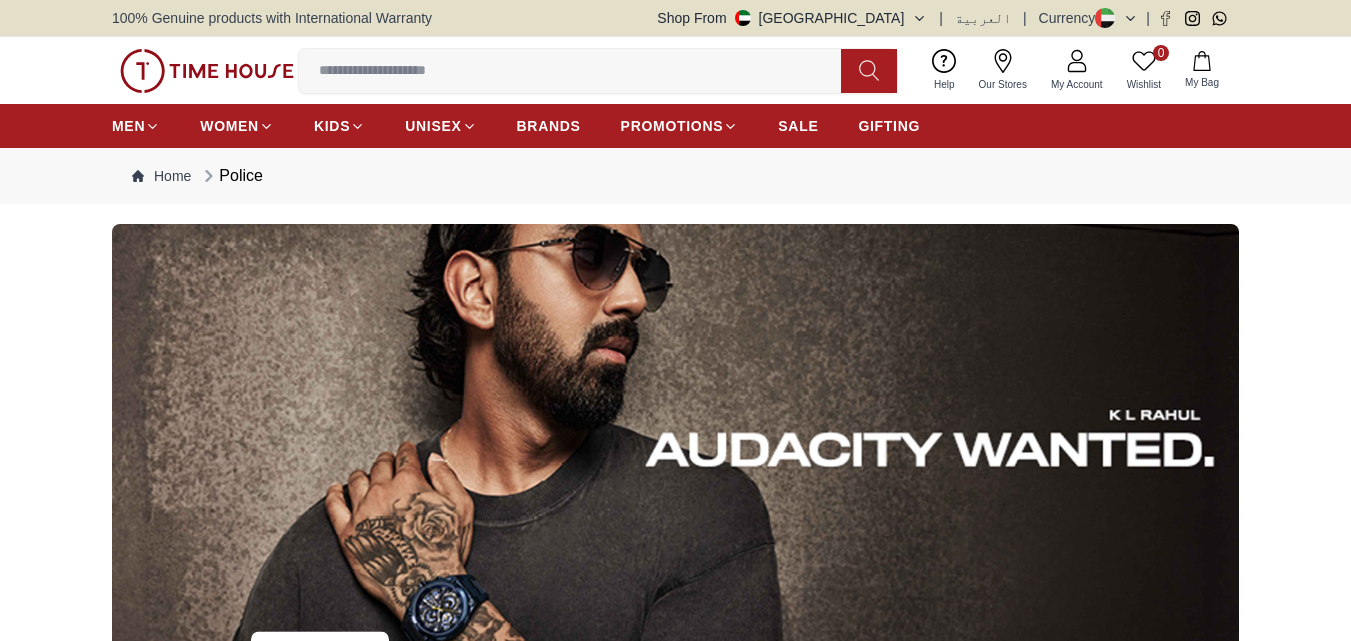 scroll, scrollTop: 0, scrollLeft: 0, axis: both 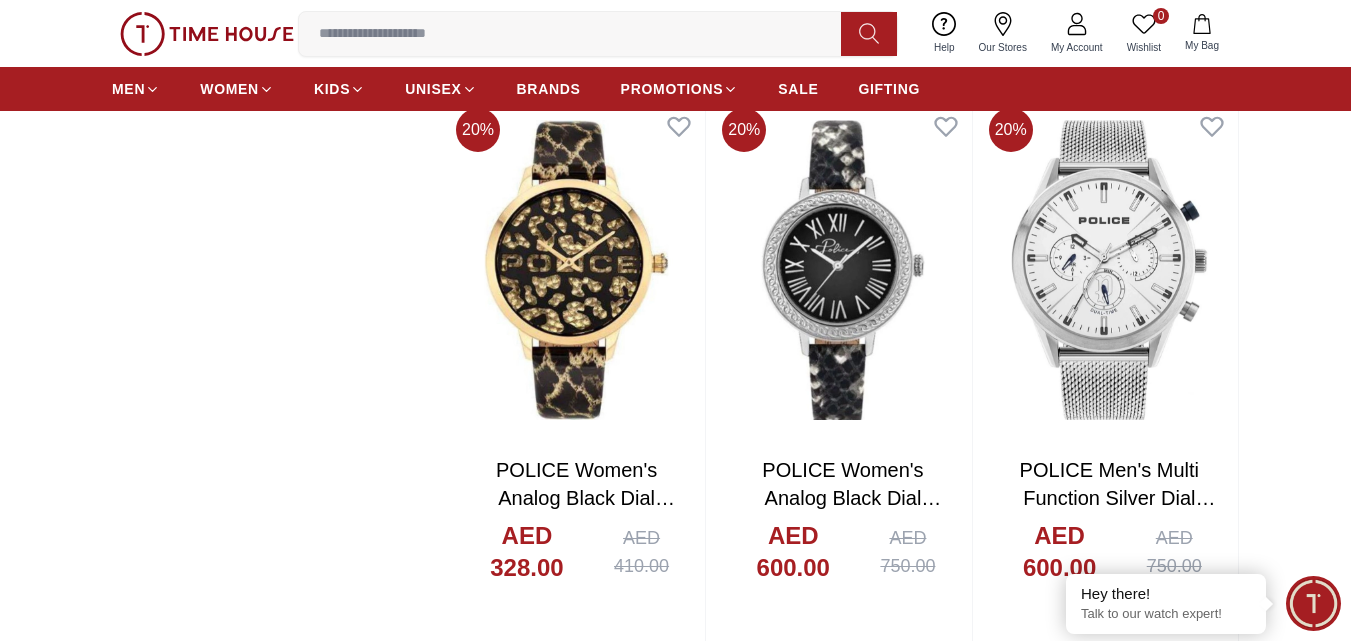 click on "MEN WOMEN KIDS UNISEX BRANDS PROMOTIONS SALE GIFTING" at bounding box center (516, 89) 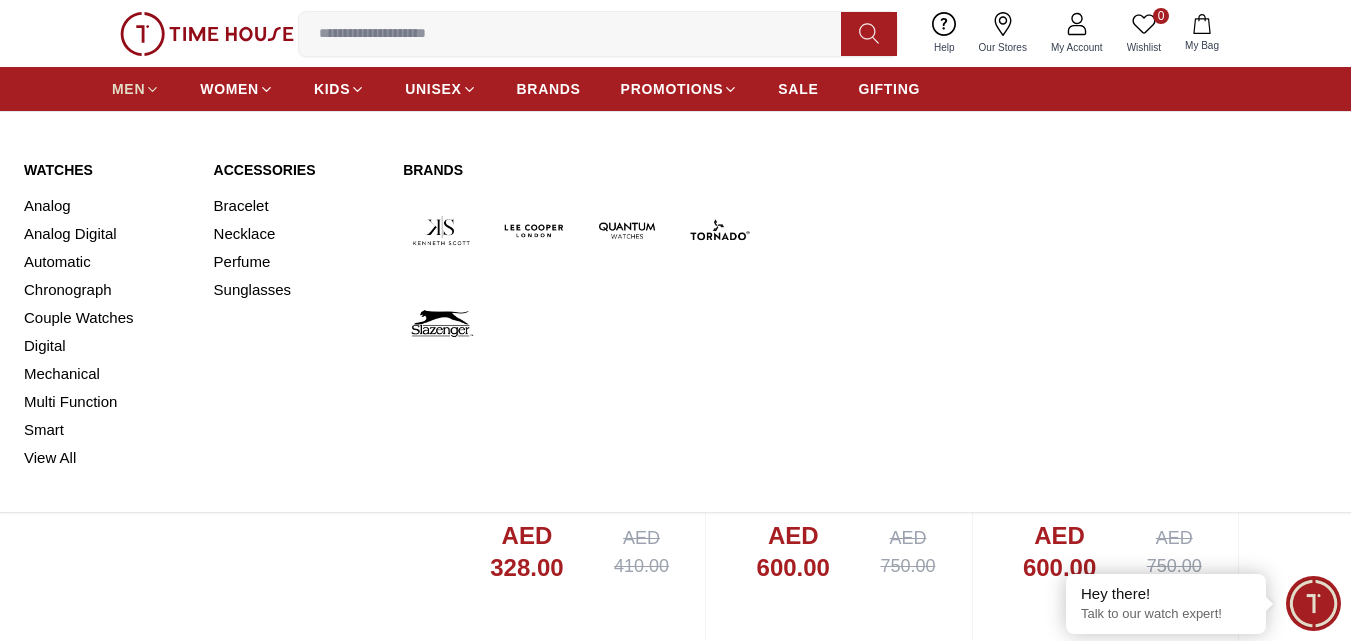 click 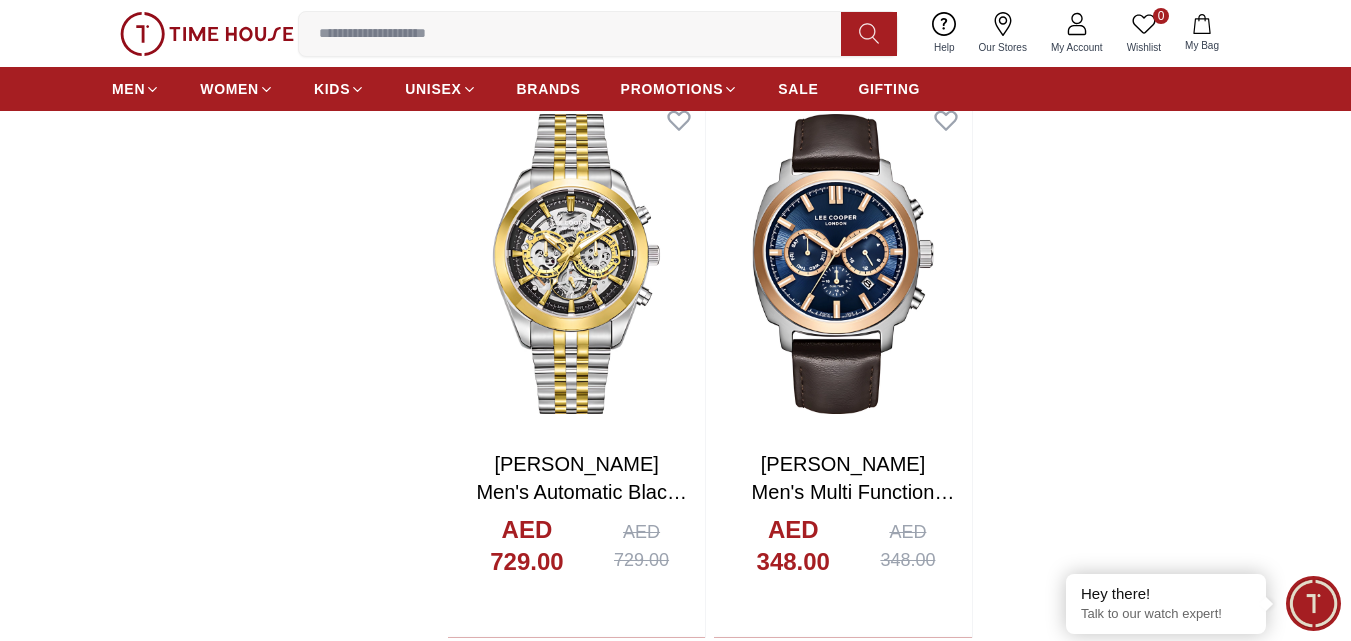 scroll, scrollTop: 3520, scrollLeft: 0, axis: vertical 